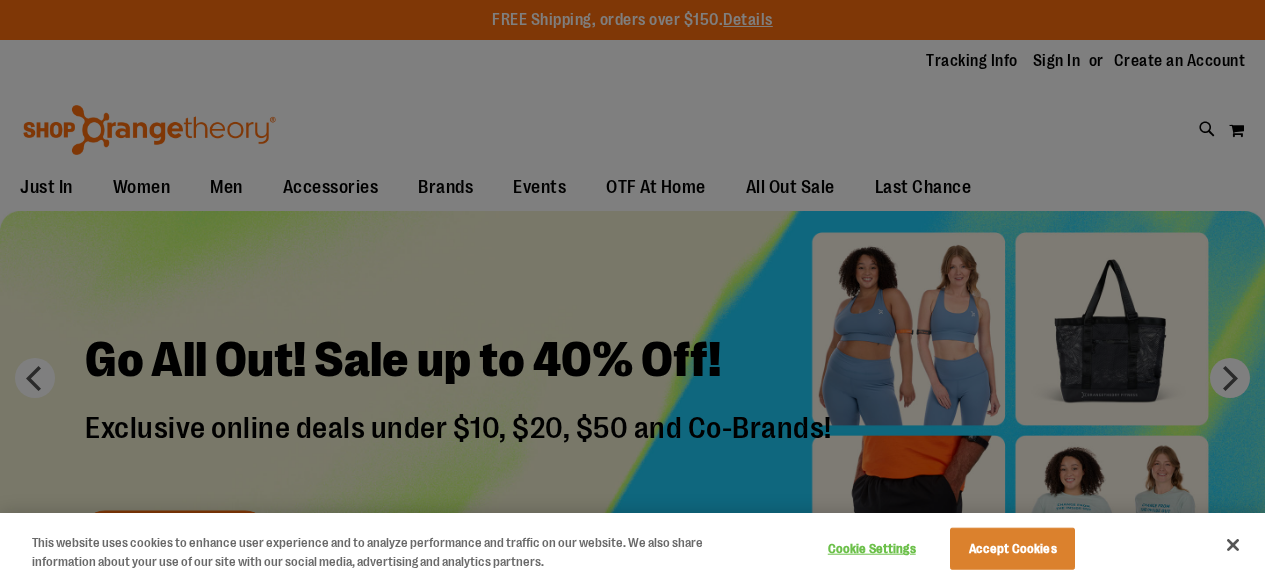 scroll, scrollTop: 0, scrollLeft: 0, axis: both 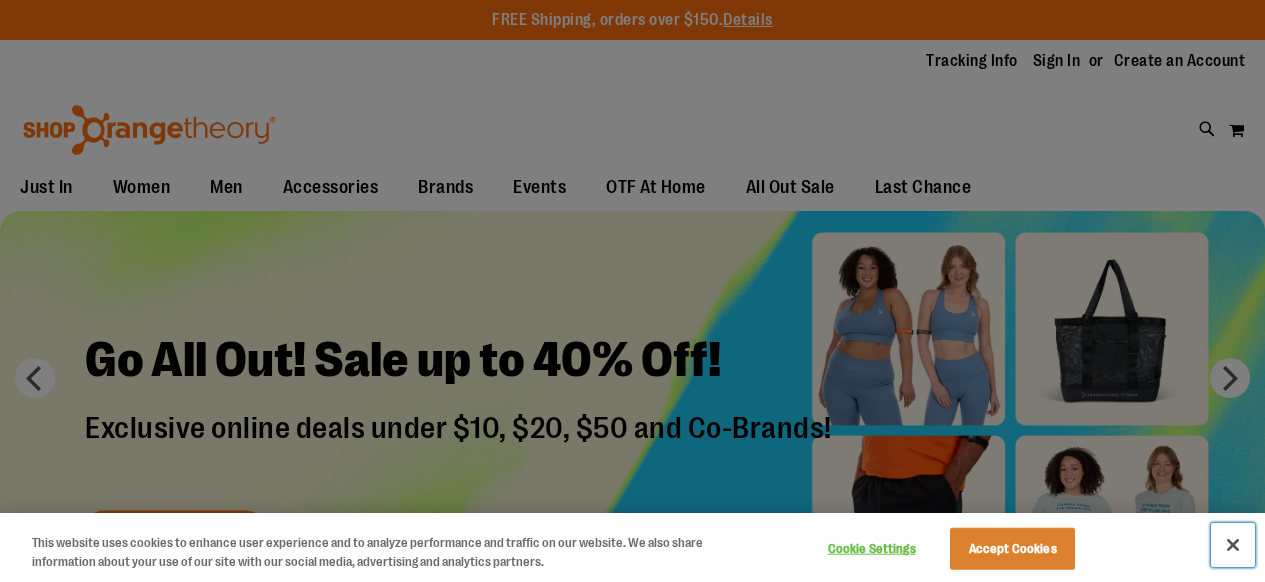 click at bounding box center (1233, 545) 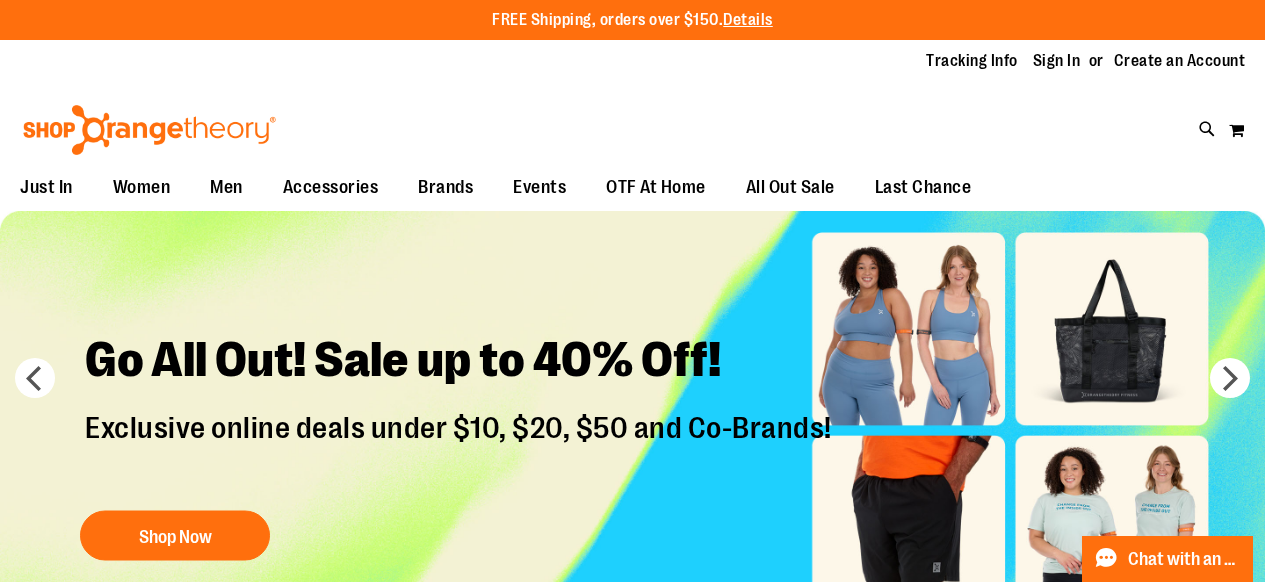 click at bounding box center (632, 430) 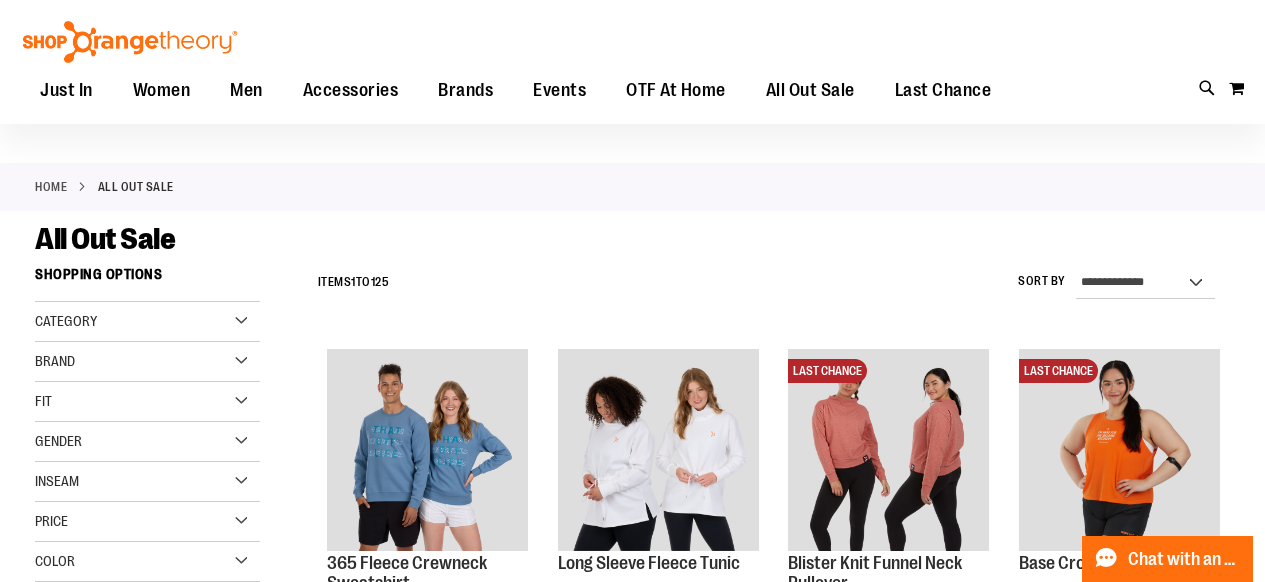scroll, scrollTop: 42, scrollLeft: 0, axis: vertical 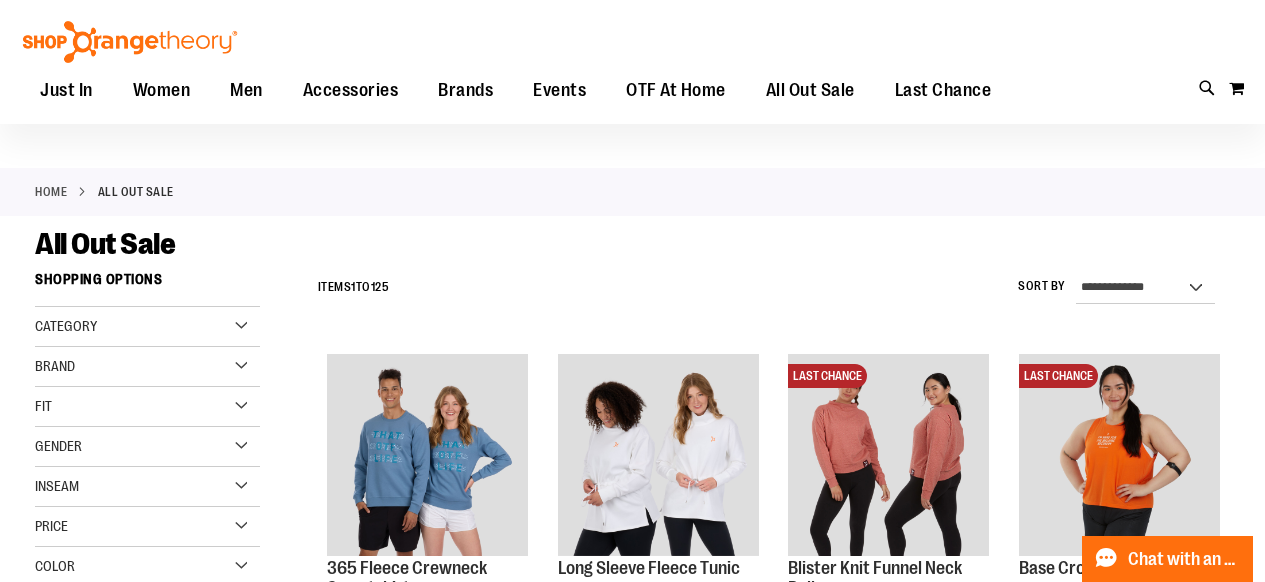 click on "Category" at bounding box center (147, 327) 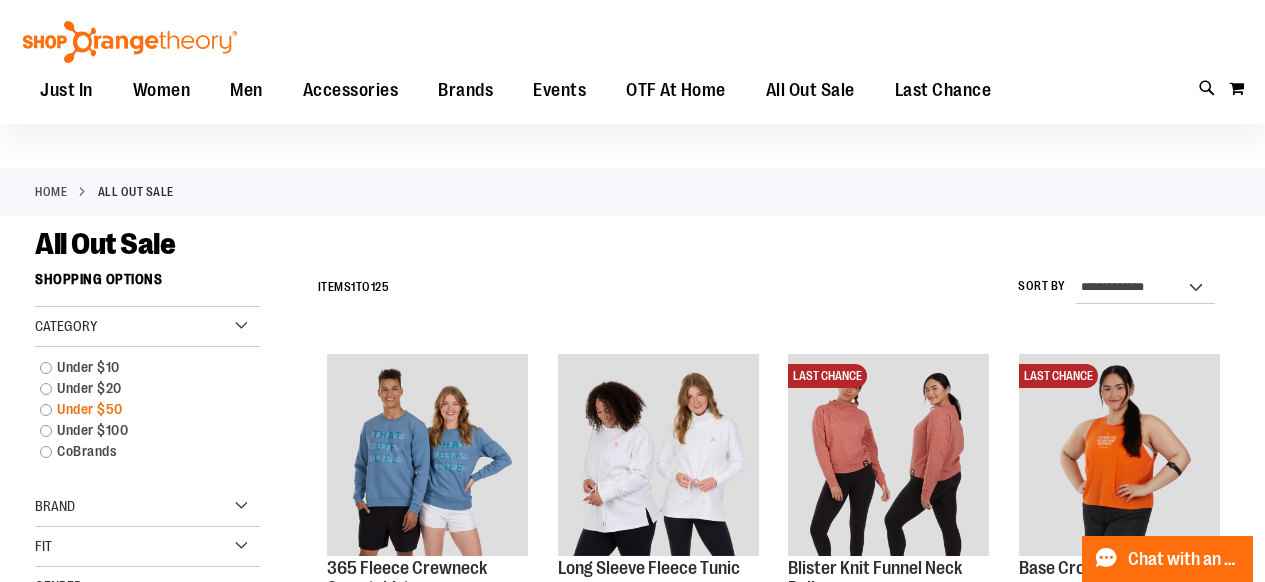 click on "Under $50" at bounding box center (138, 409) 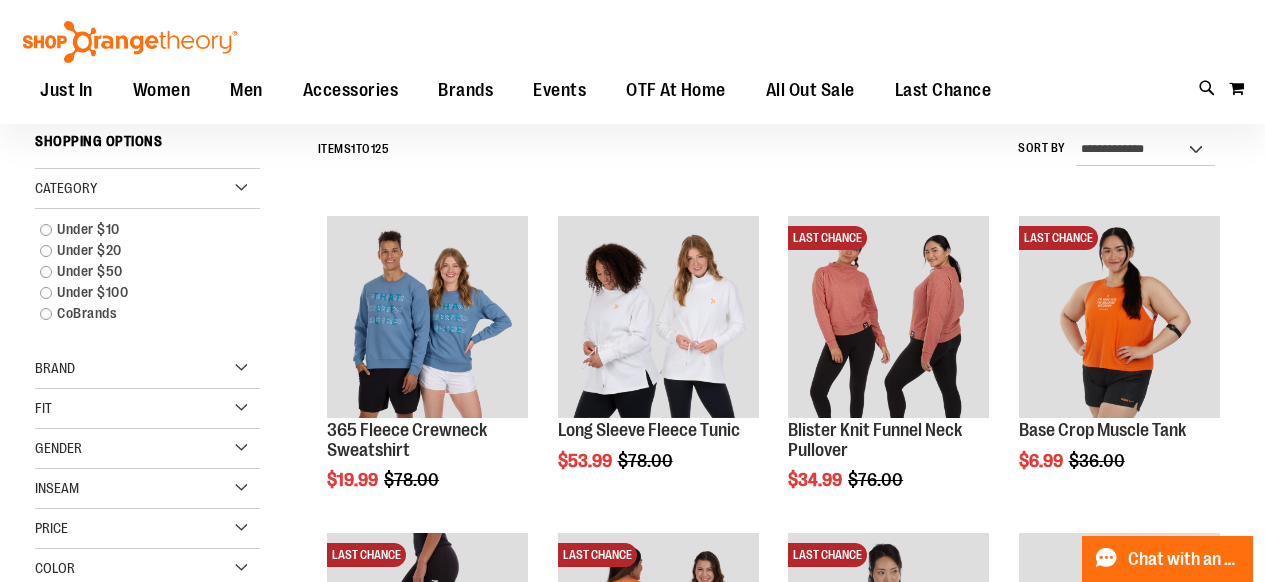scroll, scrollTop: 181, scrollLeft: 0, axis: vertical 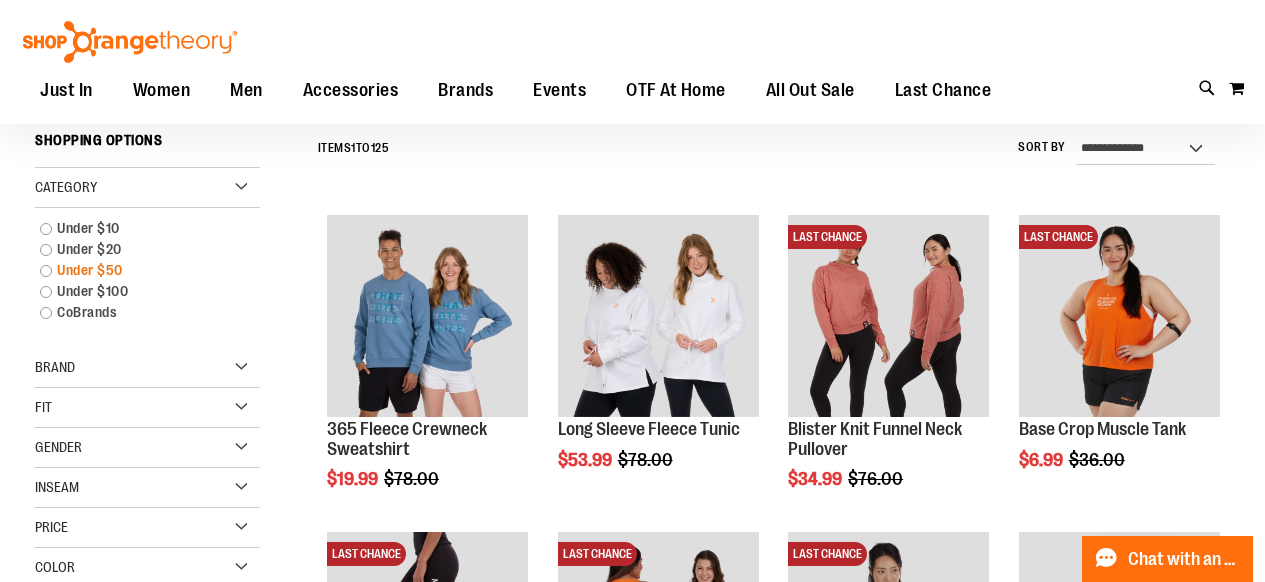 click on "Under $50" at bounding box center [138, 270] 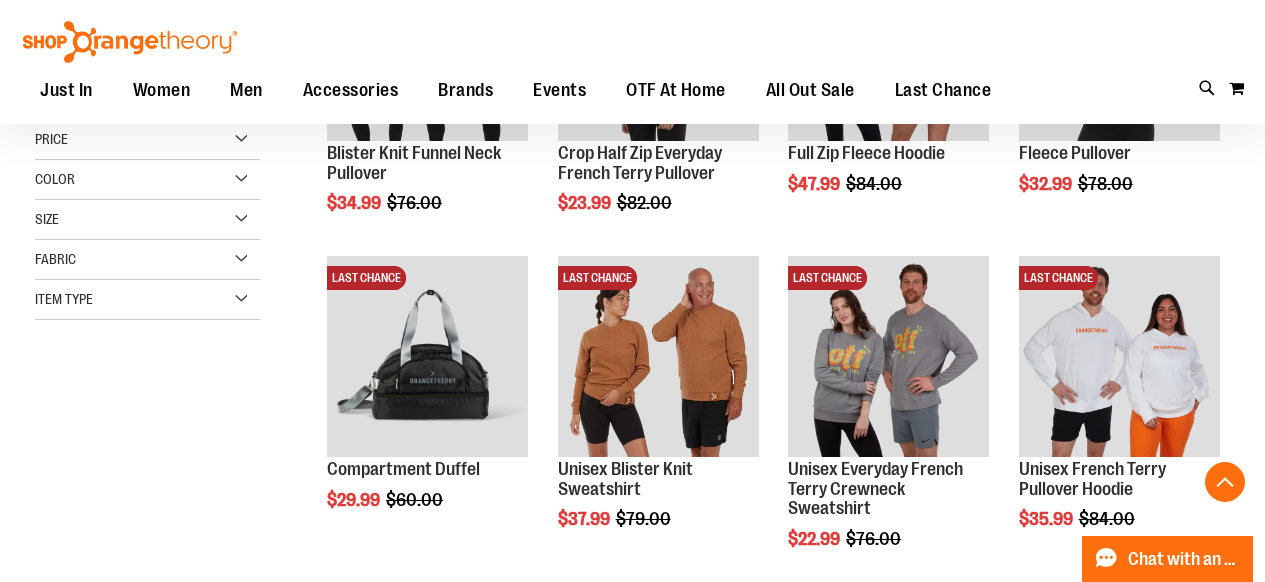 scroll, scrollTop: 462, scrollLeft: 0, axis: vertical 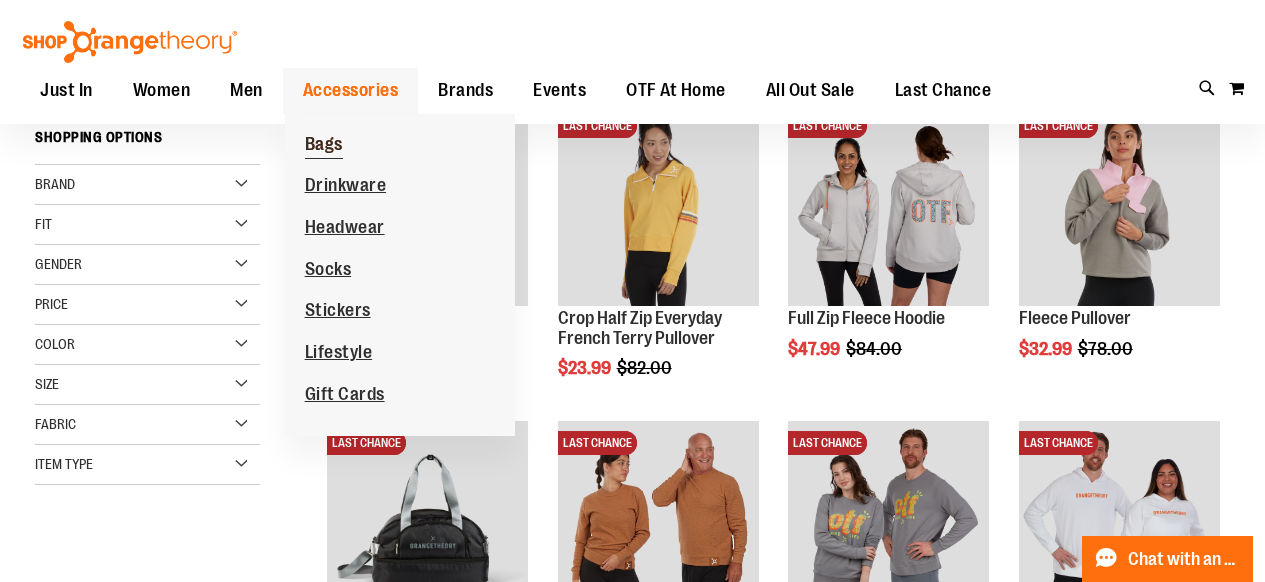 click on "Bags" at bounding box center [324, 146] 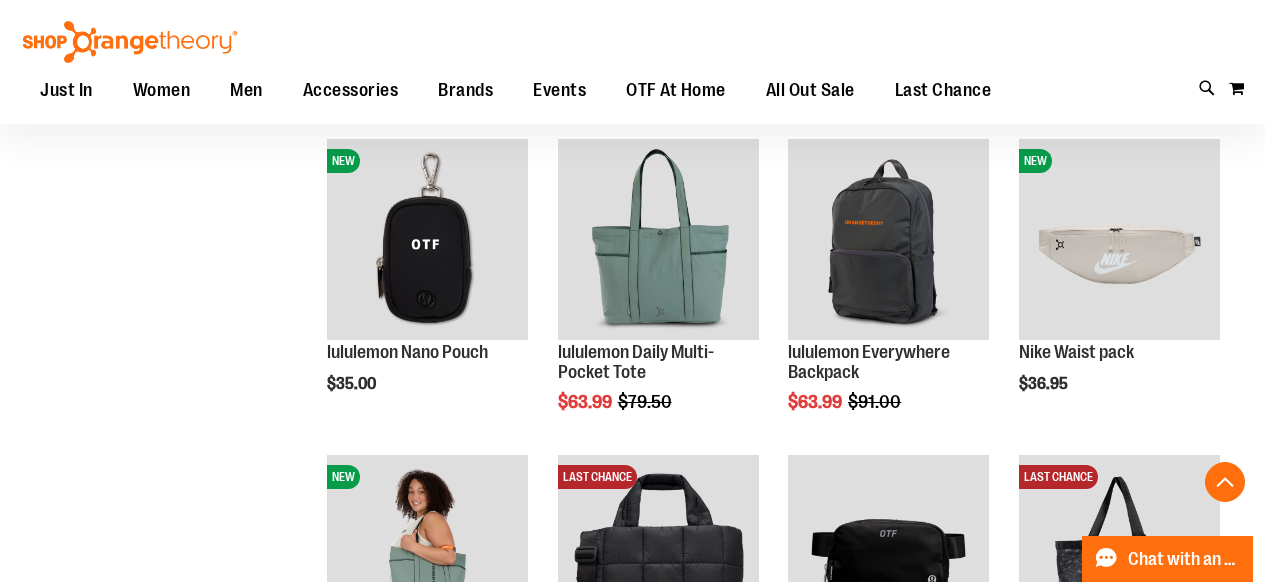 scroll, scrollTop: 575, scrollLeft: 0, axis: vertical 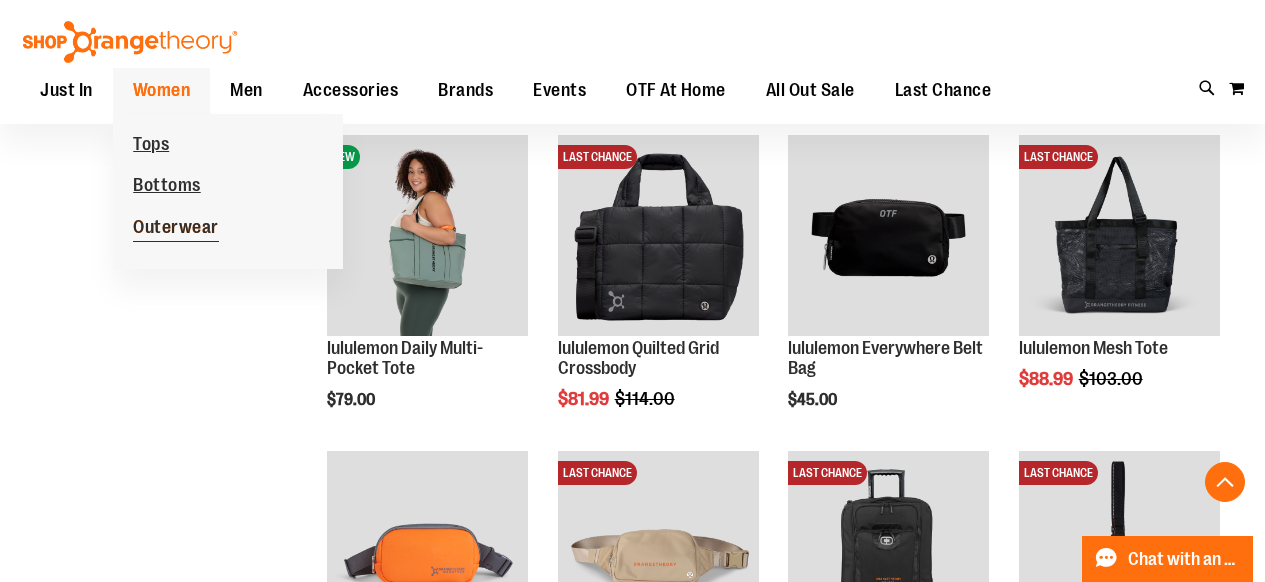 click on "Outerwear" at bounding box center [176, 229] 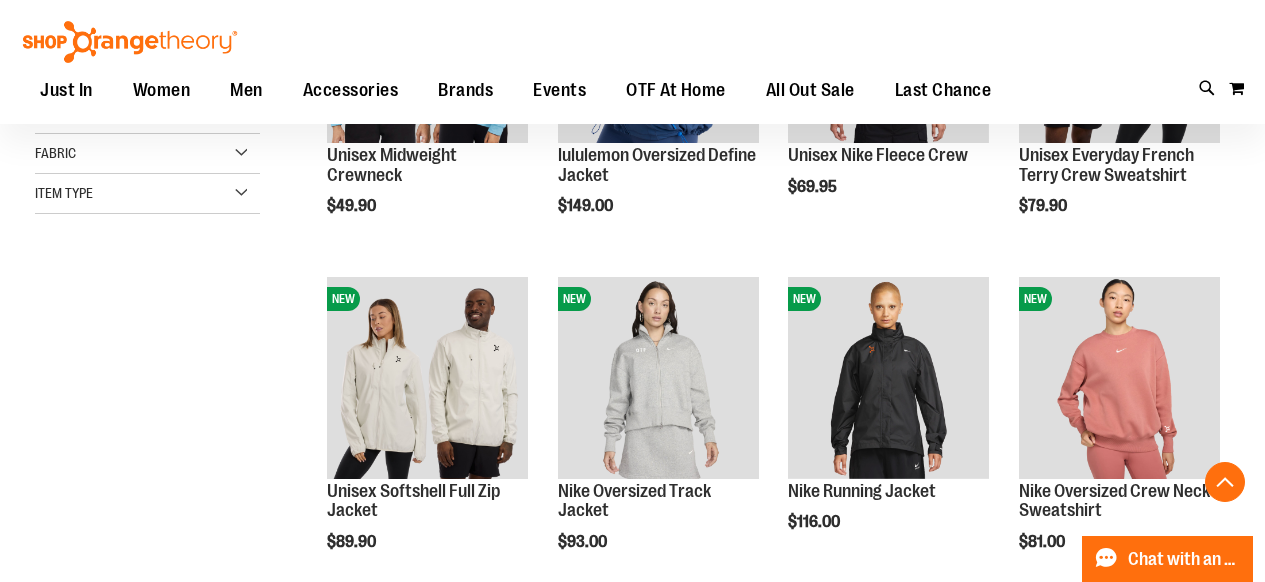 scroll, scrollTop: 458, scrollLeft: 0, axis: vertical 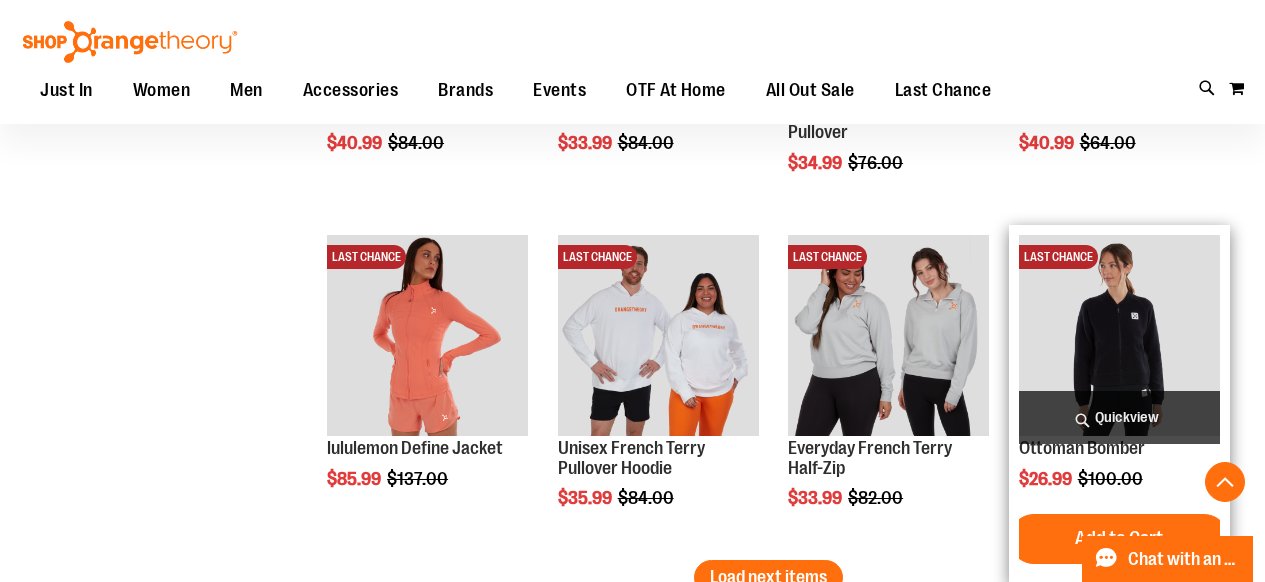 click at bounding box center (1119, 335) 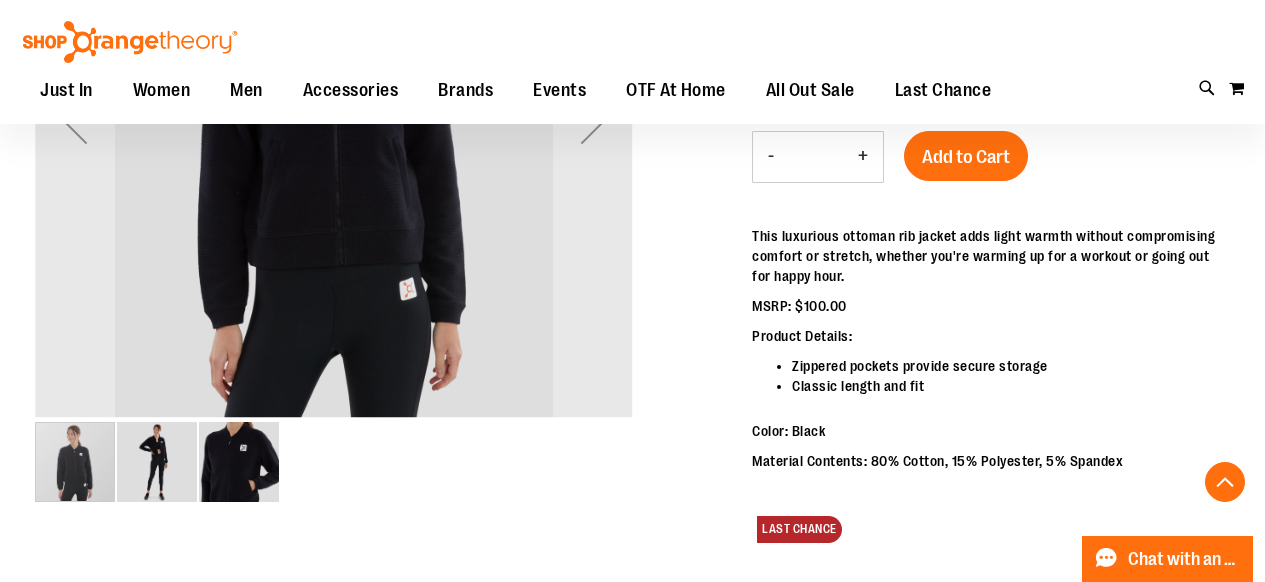 scroll, scrollTop: 462, scrollLeft: 0, axis: vertical 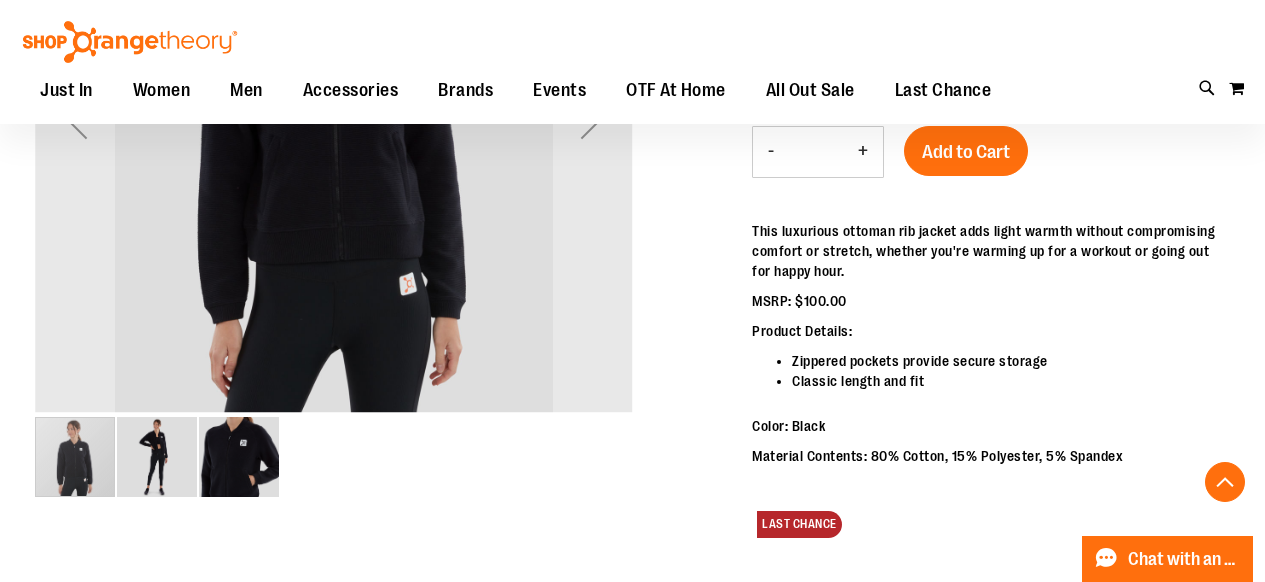 click at bounding box center (157, 457) 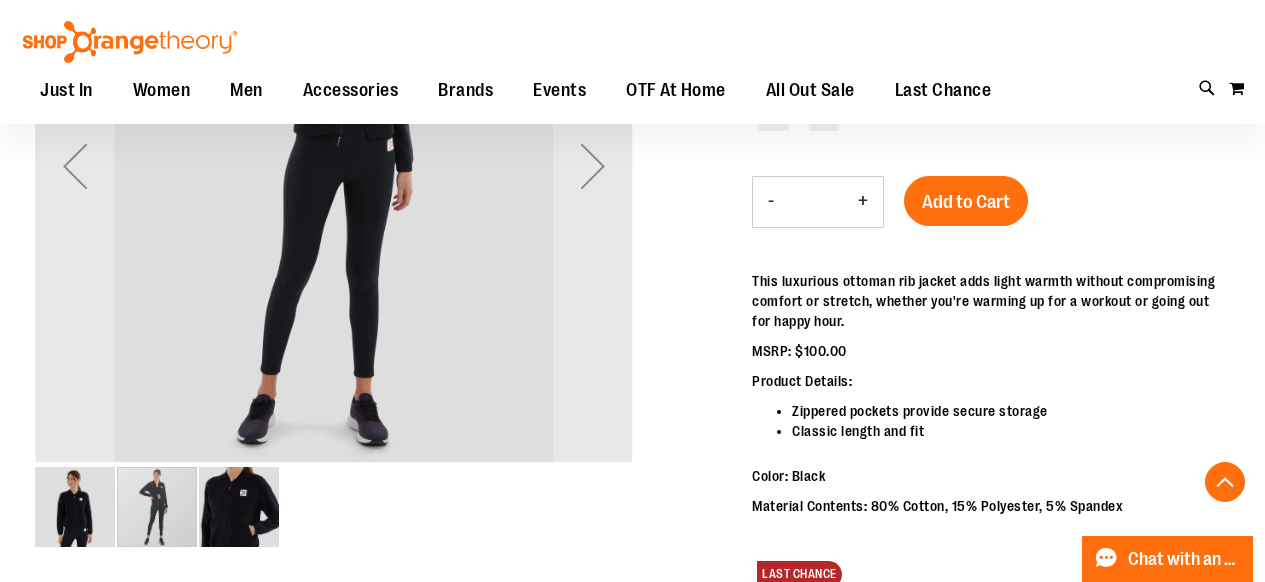 scroll, scrollTop: 424, scrollLeft: 0, axis: vertical 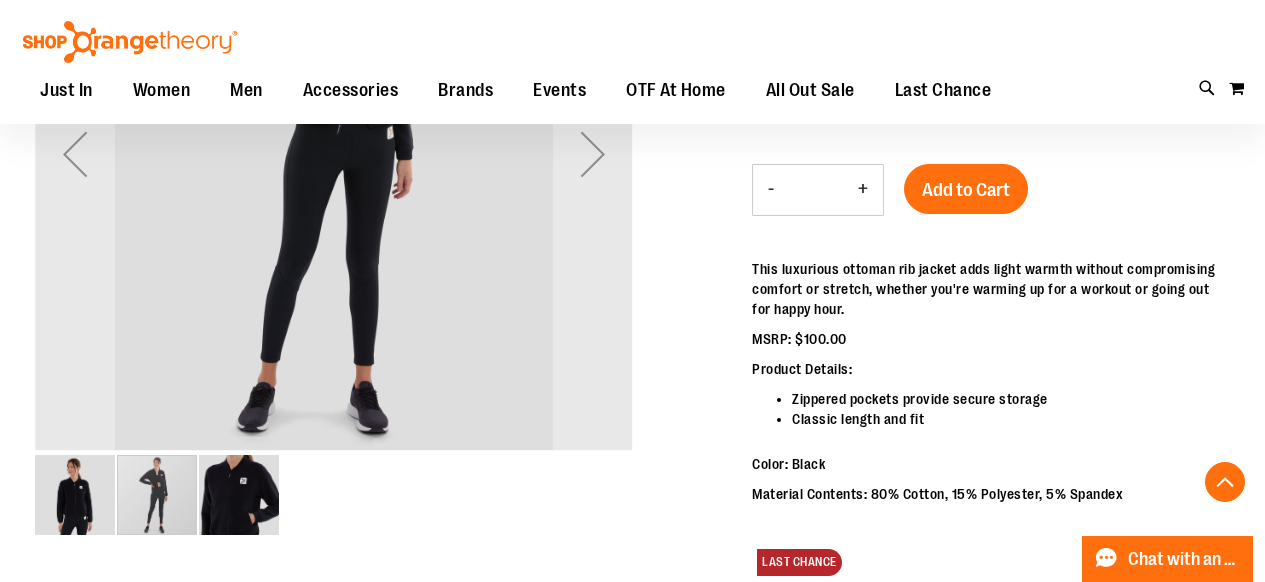 click at bounding box center (157, 495) 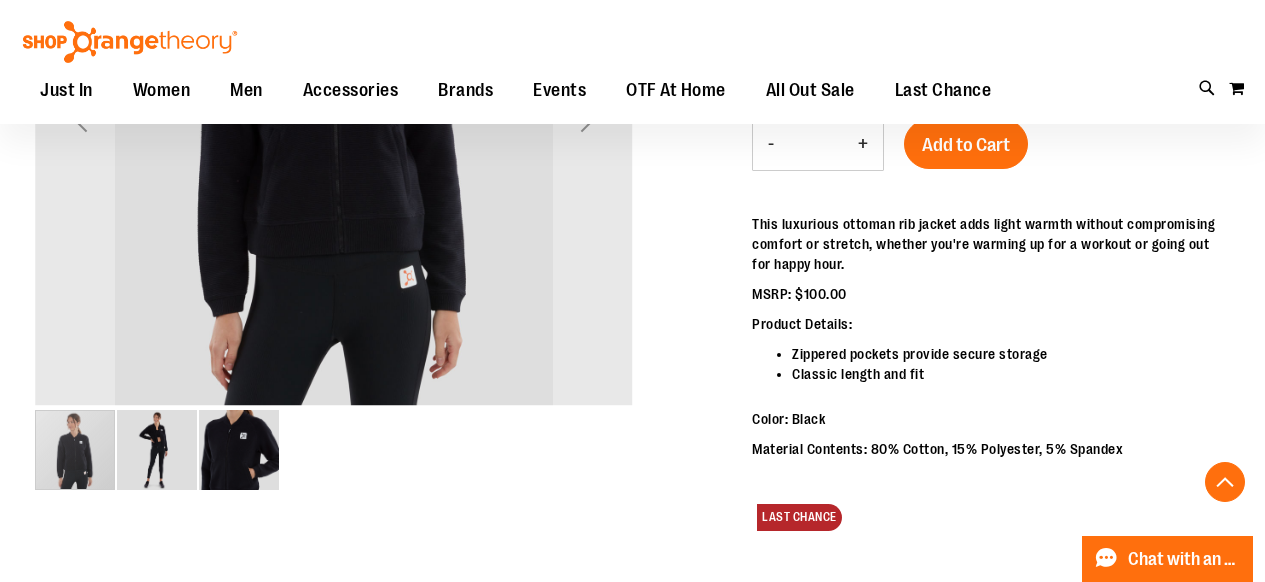 scroll, scrollTop: 503, scrollLeft: 0, axis: vertical 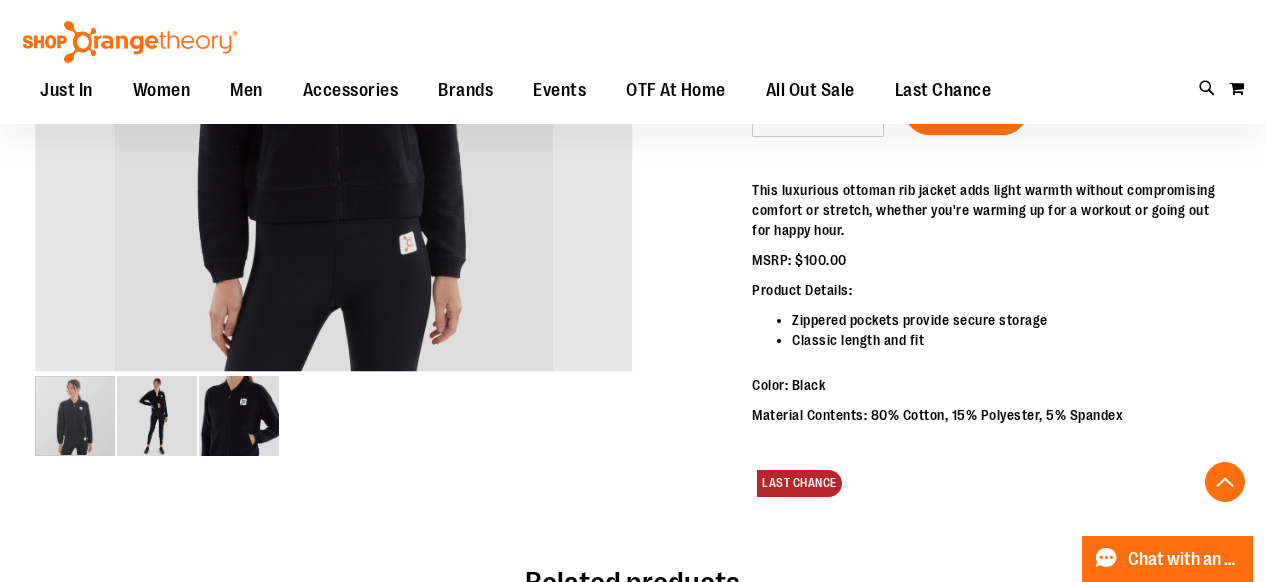 click at bounding box center [239, 416] 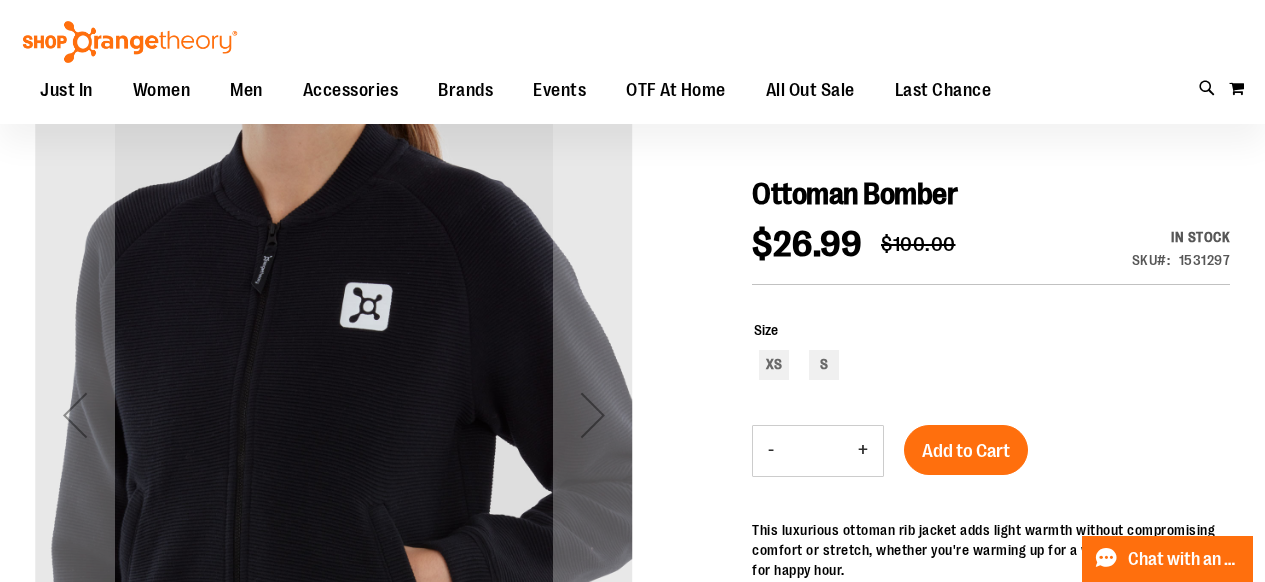 scroll, scrollTop: 156, scrollLeft: 0, axis: vertical 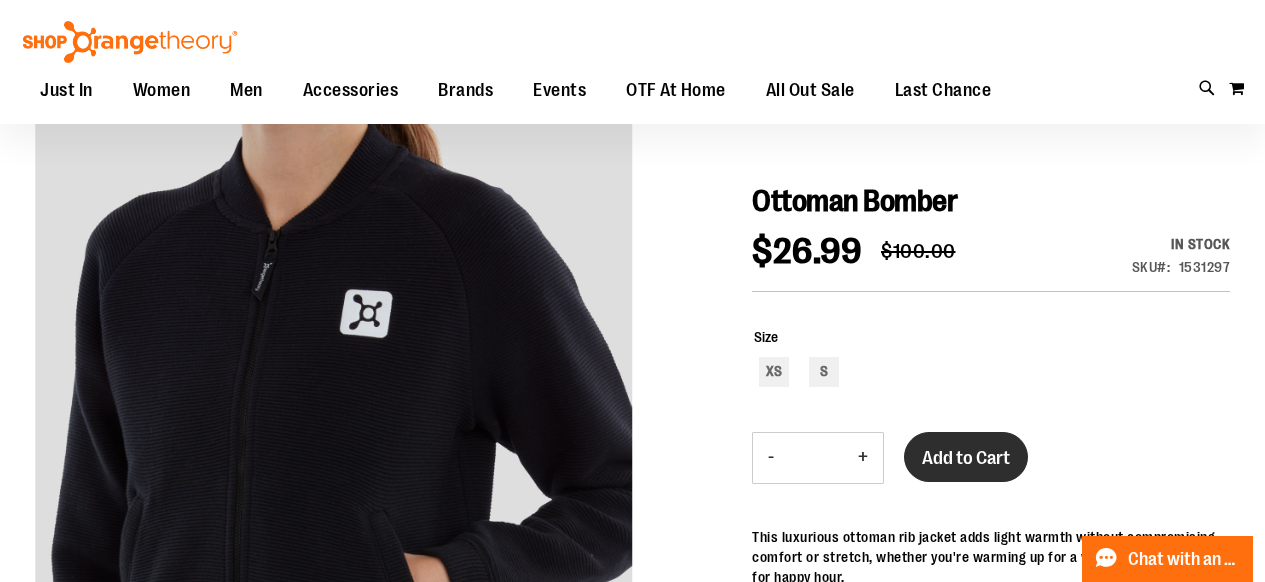 click on "Add to Cart" at bounding box center (966, 458) 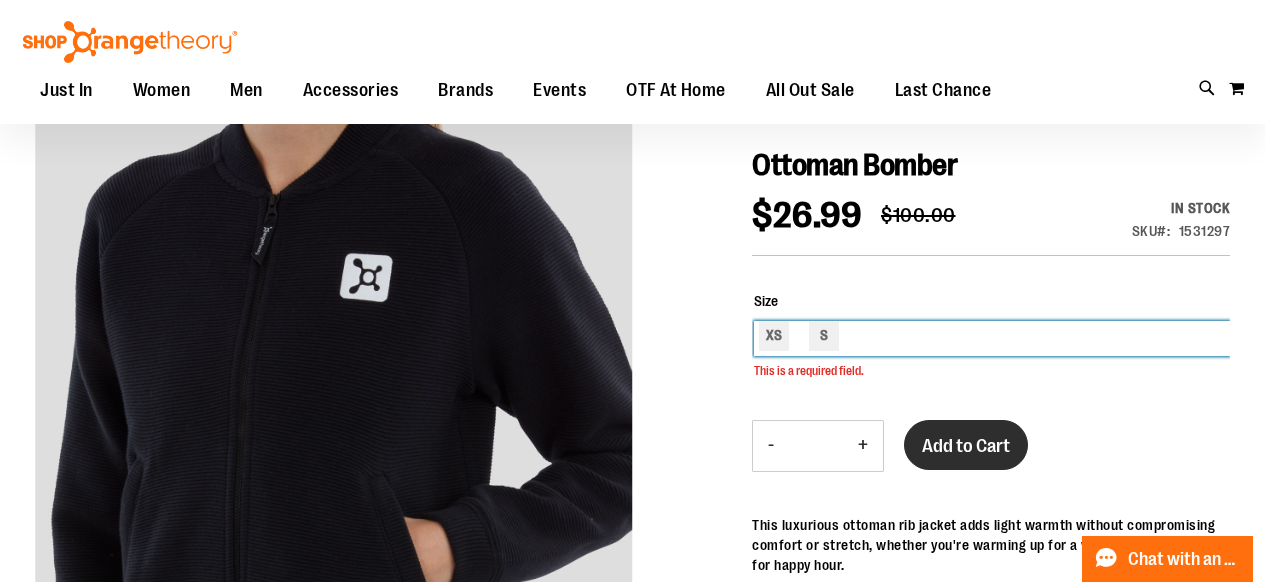 scroll, scrollTop: 192, scrollLeft: 0, axis: vertical 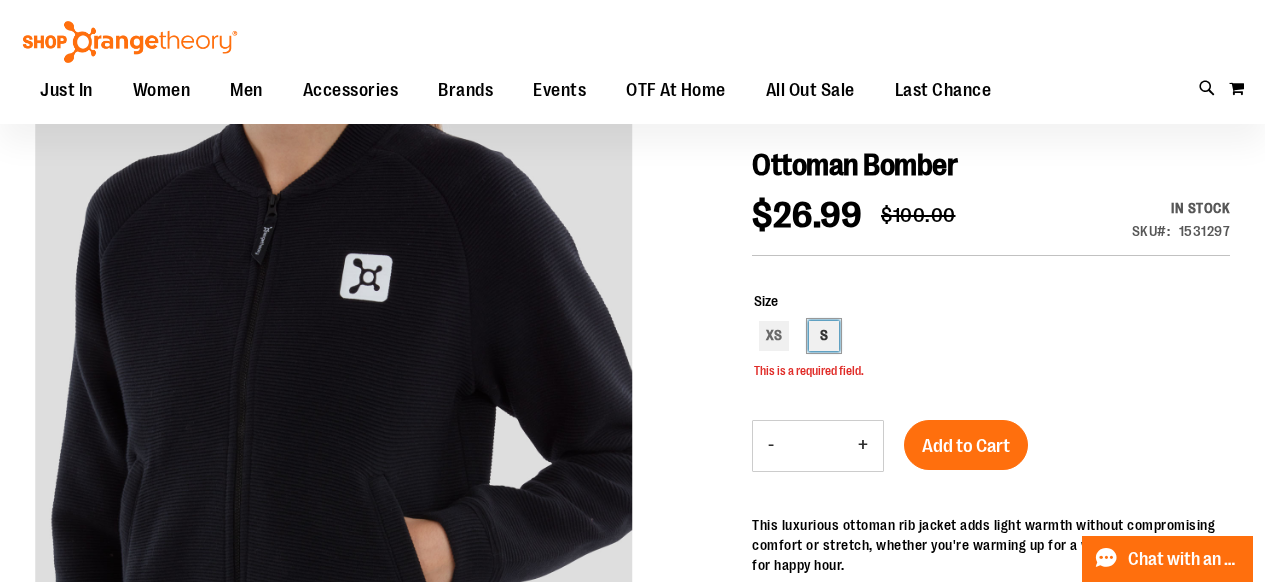 click on "S" at bounding box center [824, 336] 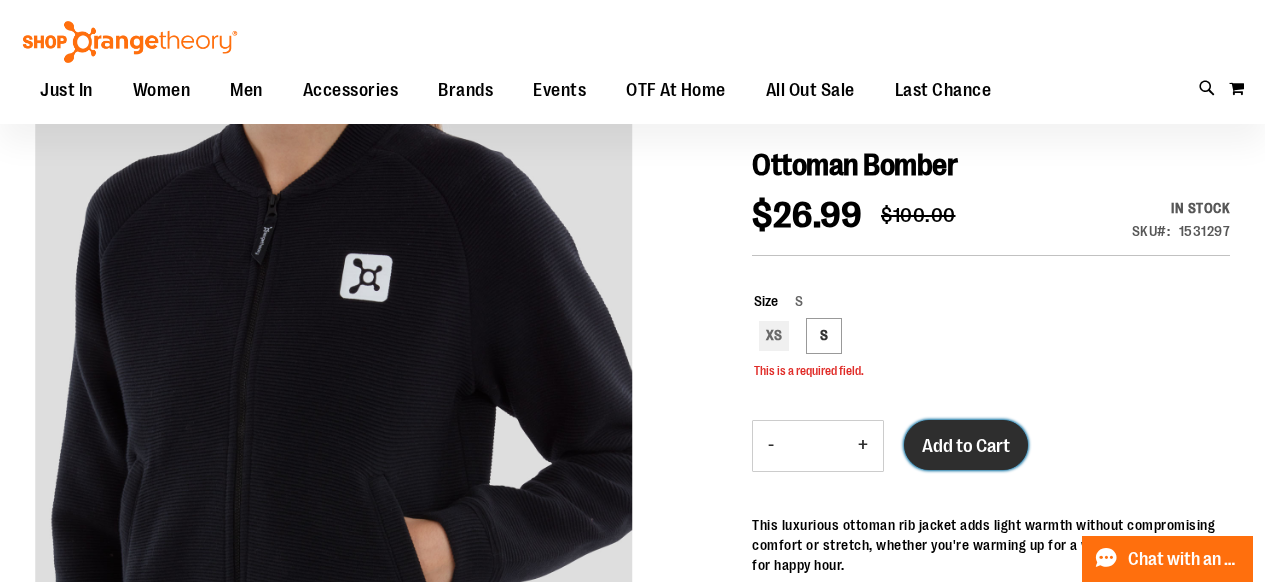 click on "Add to Cart" at bounding box center (966, 446) 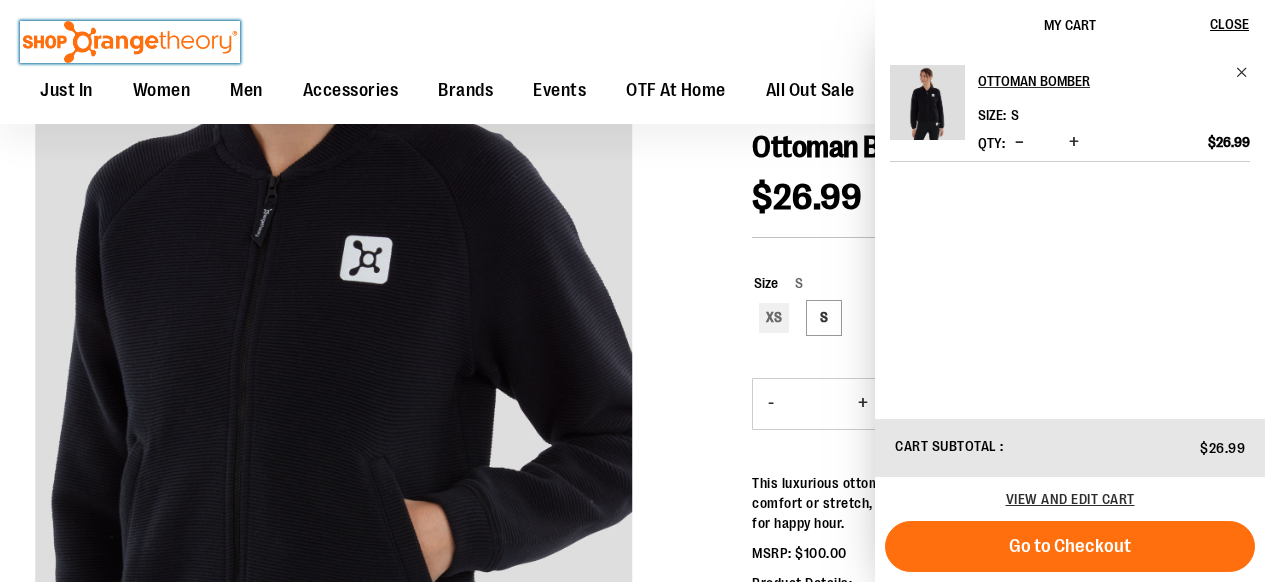 scroll, scrollTop: 166, scrollLeft: 0, axis: vertical 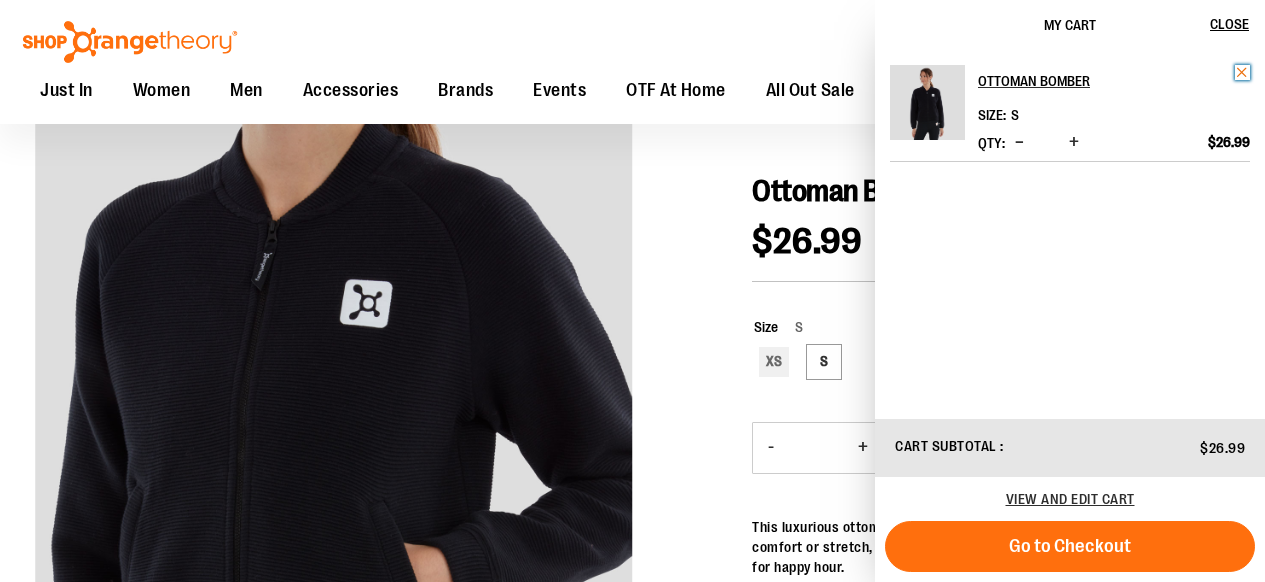 click at bounding box center (1242, 72) 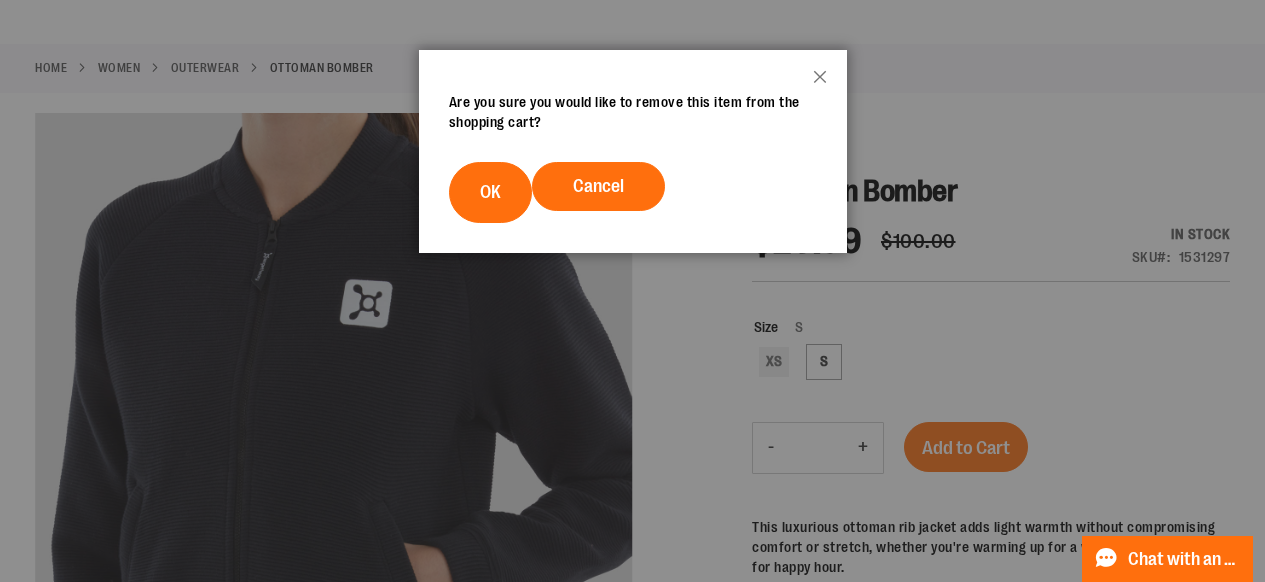 scroll, scrollTop: 0, scrollLeft: 0, axis: both 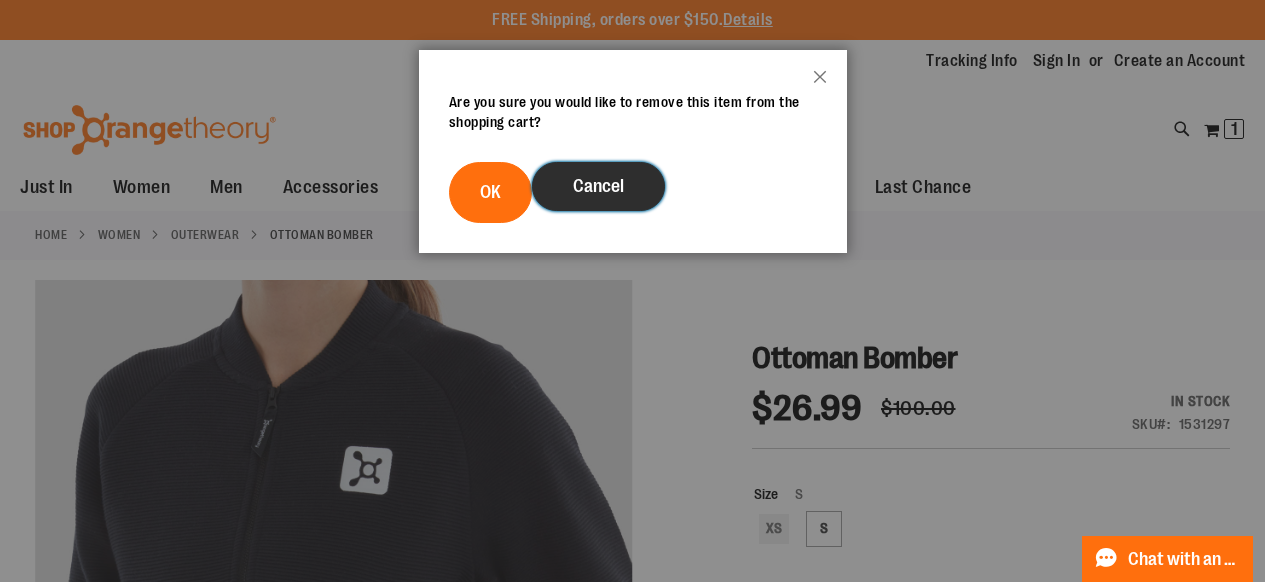 click on "Cancel" at bounding box center (598, 186) 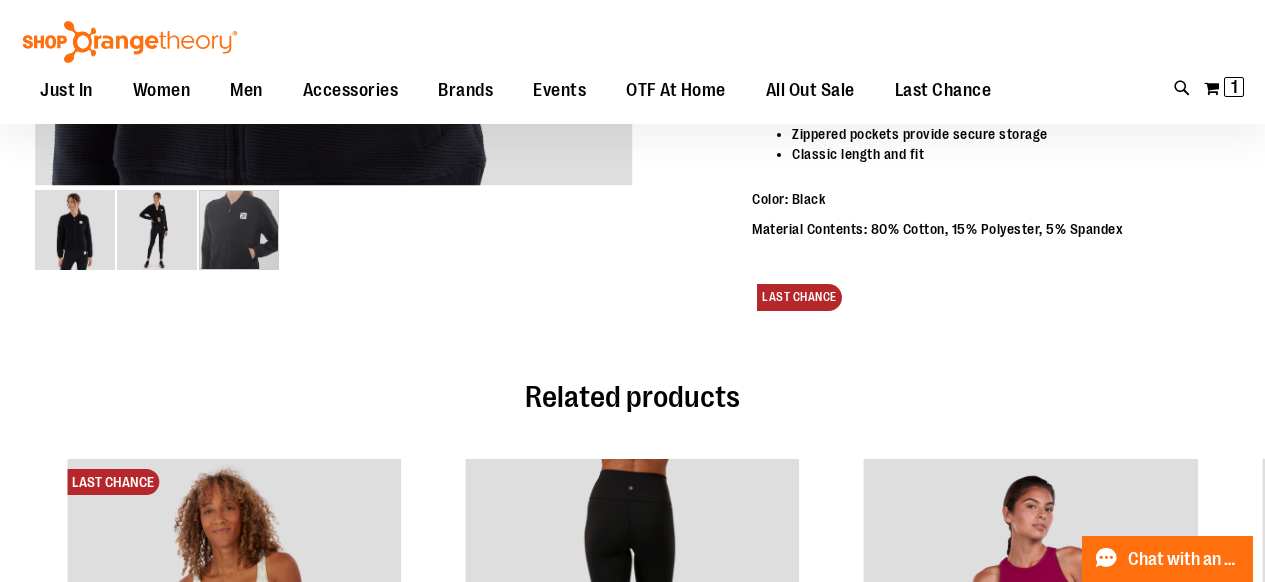 scroll, scrollTop: 0, scrollLeft: 0, axis: both 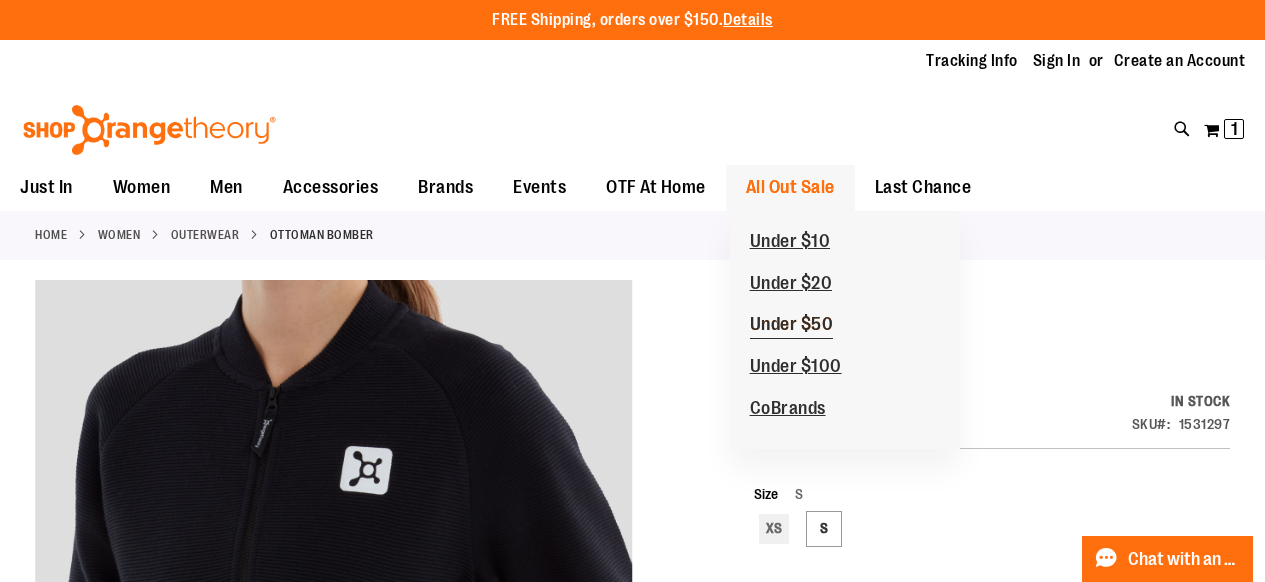 click on "Under $50" at bounding box center (792, 326) 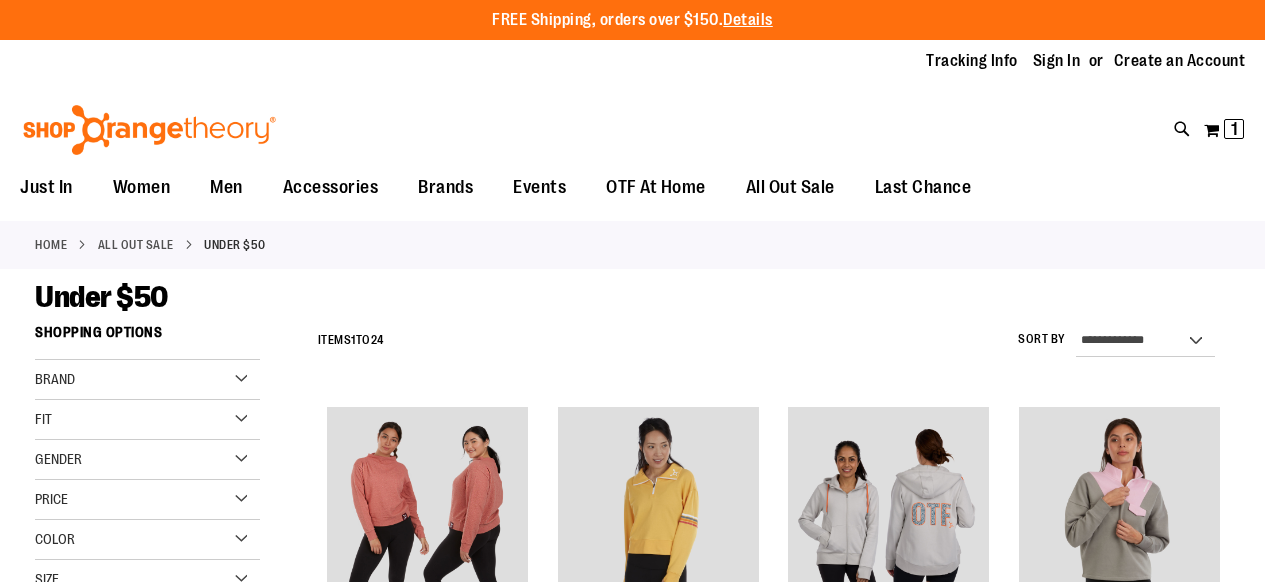 scroll, scrollTop: 0, scrollLeft: 0, axis: both 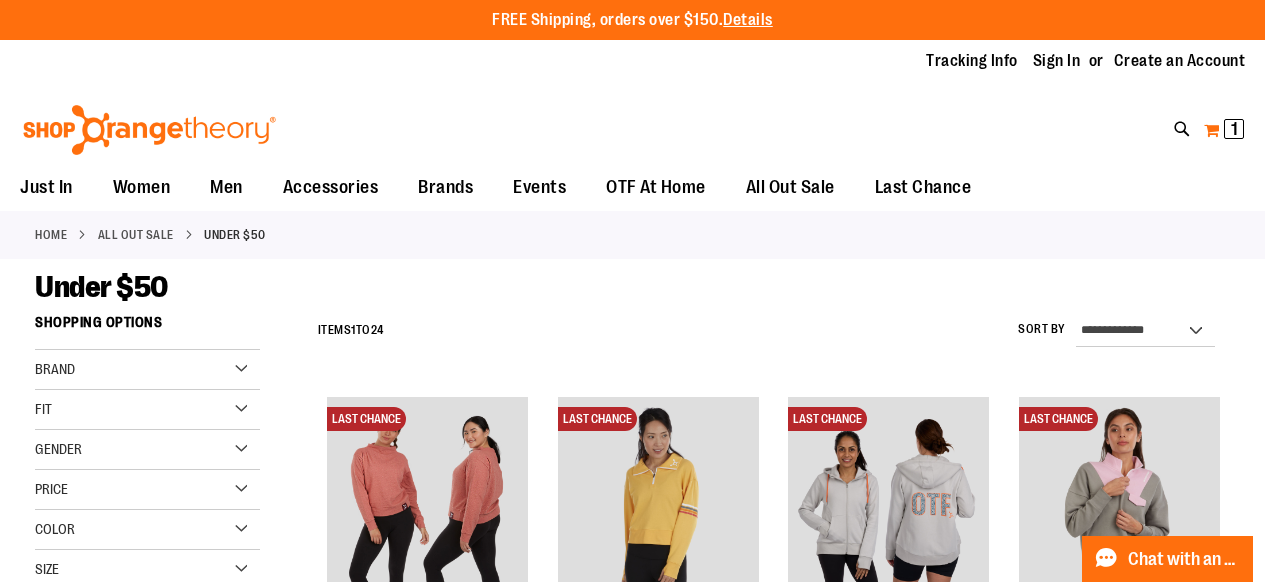 click on "My Cart
1
1
items" at bounding box center (1224, 130) 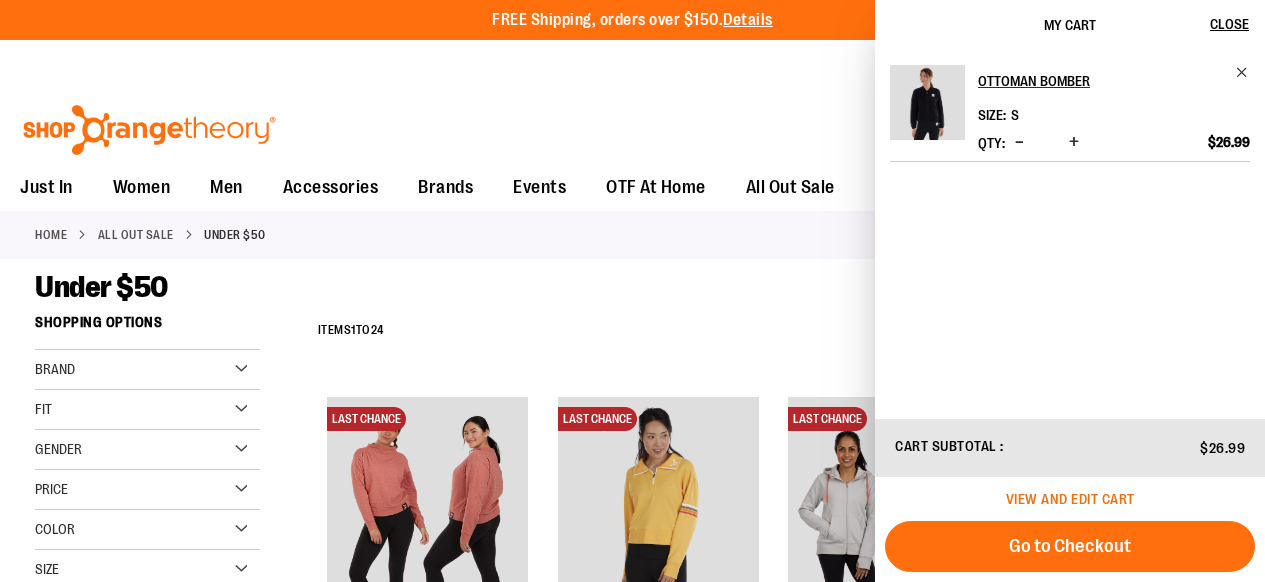 click on "View and edit cart" at bounding box center [1070, 499] 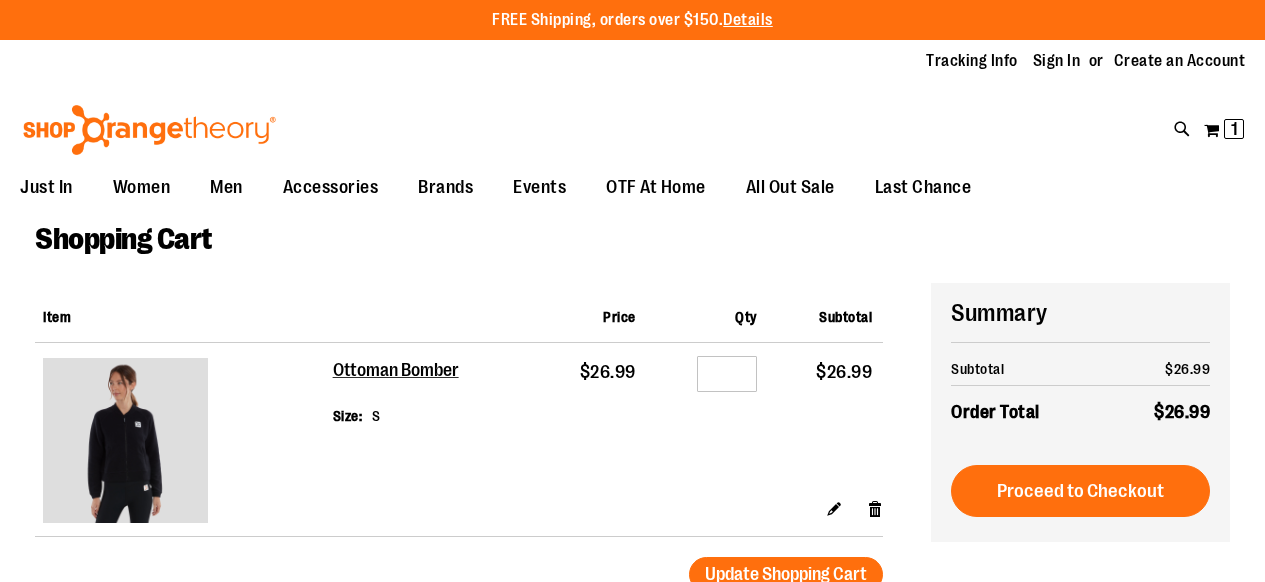 scroll, scrollTop: 0, scrollLeft: 0, axis: both 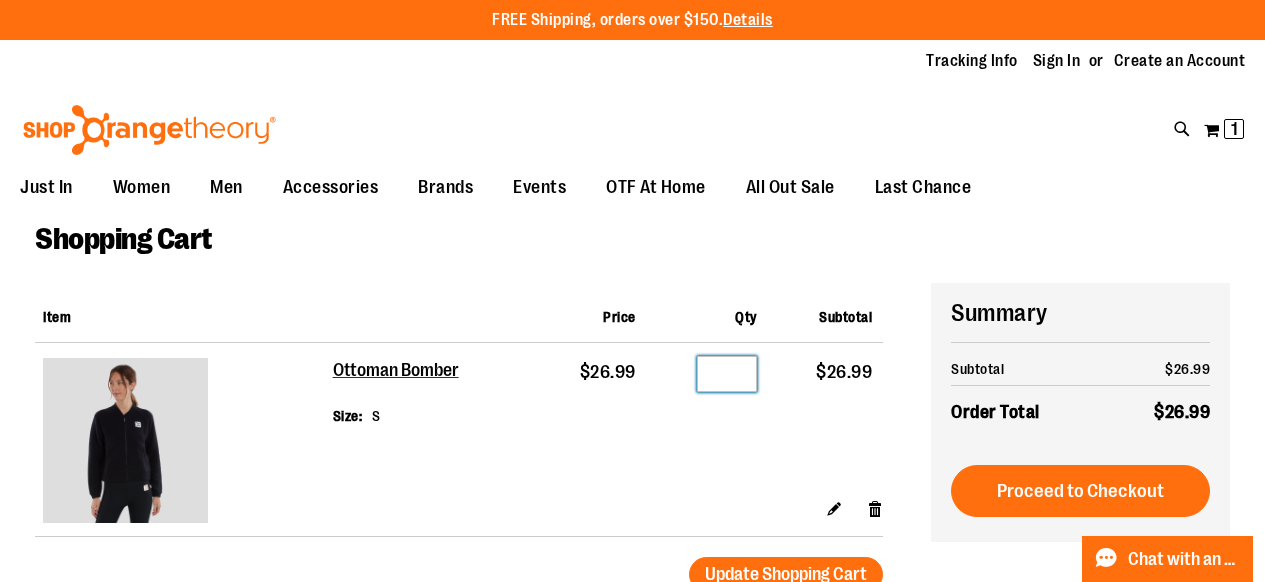 click on "*" at bounding box center [727, 374] 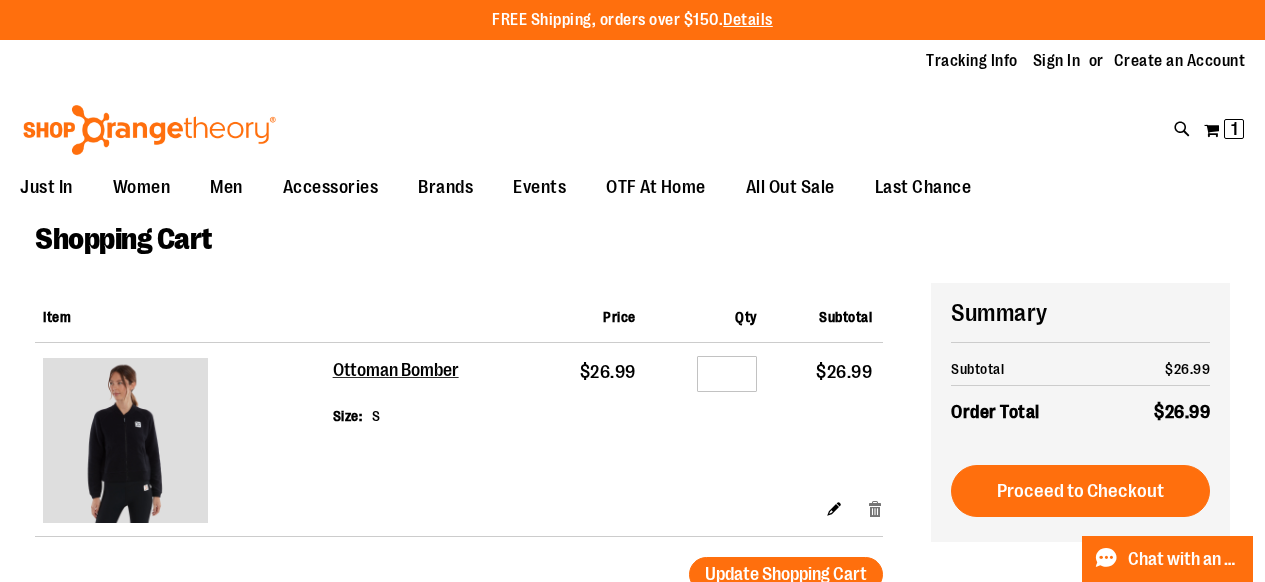 click on "Remove item" at bounding box center (875, 508) 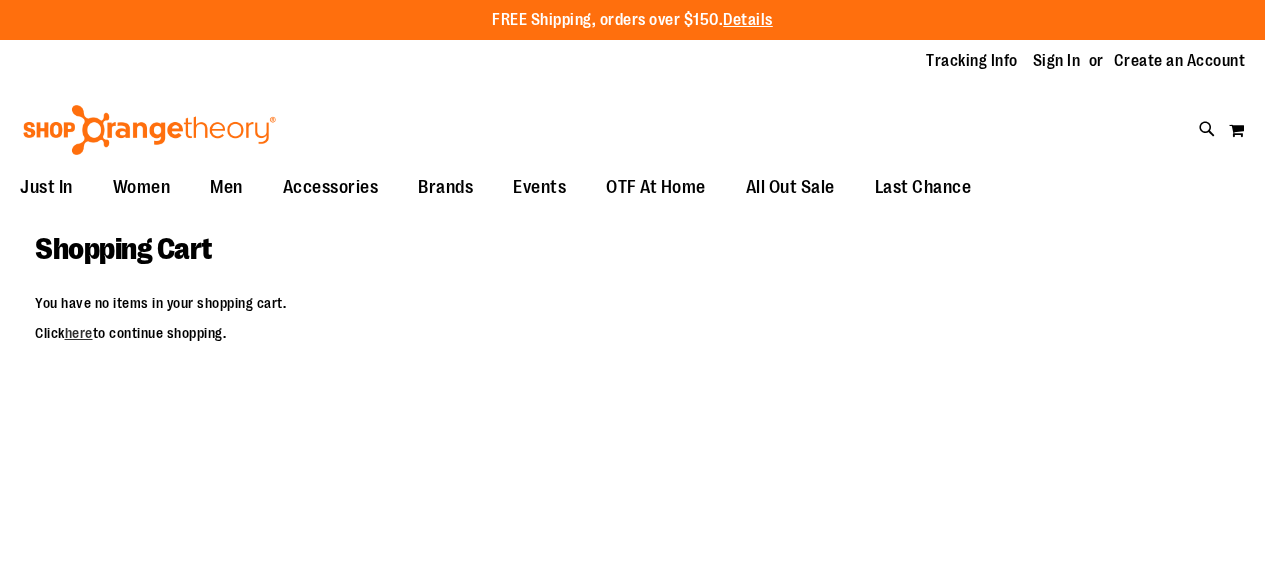 scroll, scrollTop: 0, scrollLeft: 0, axis: both 